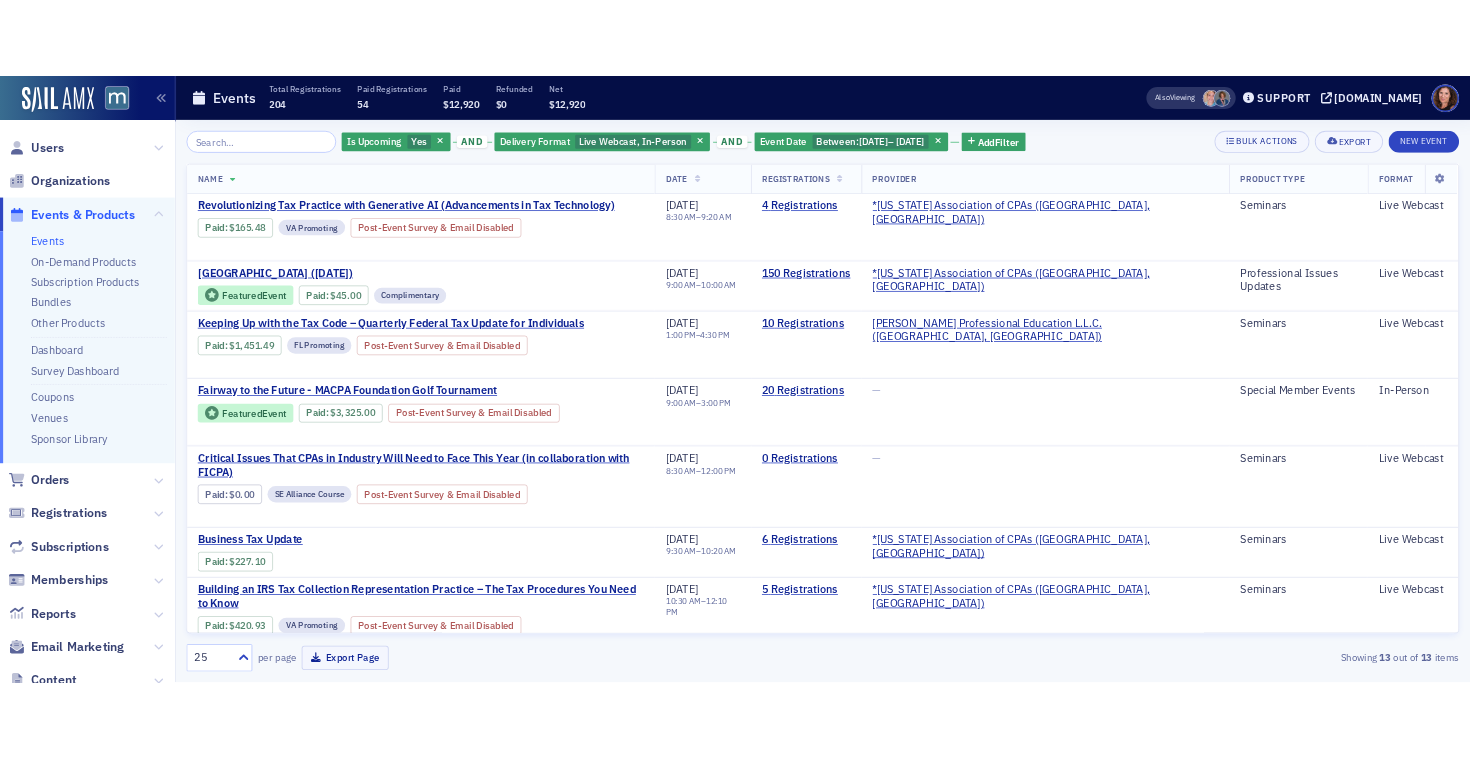 scroll, scrollTop: 0, scrollLeft: 0, axis: both 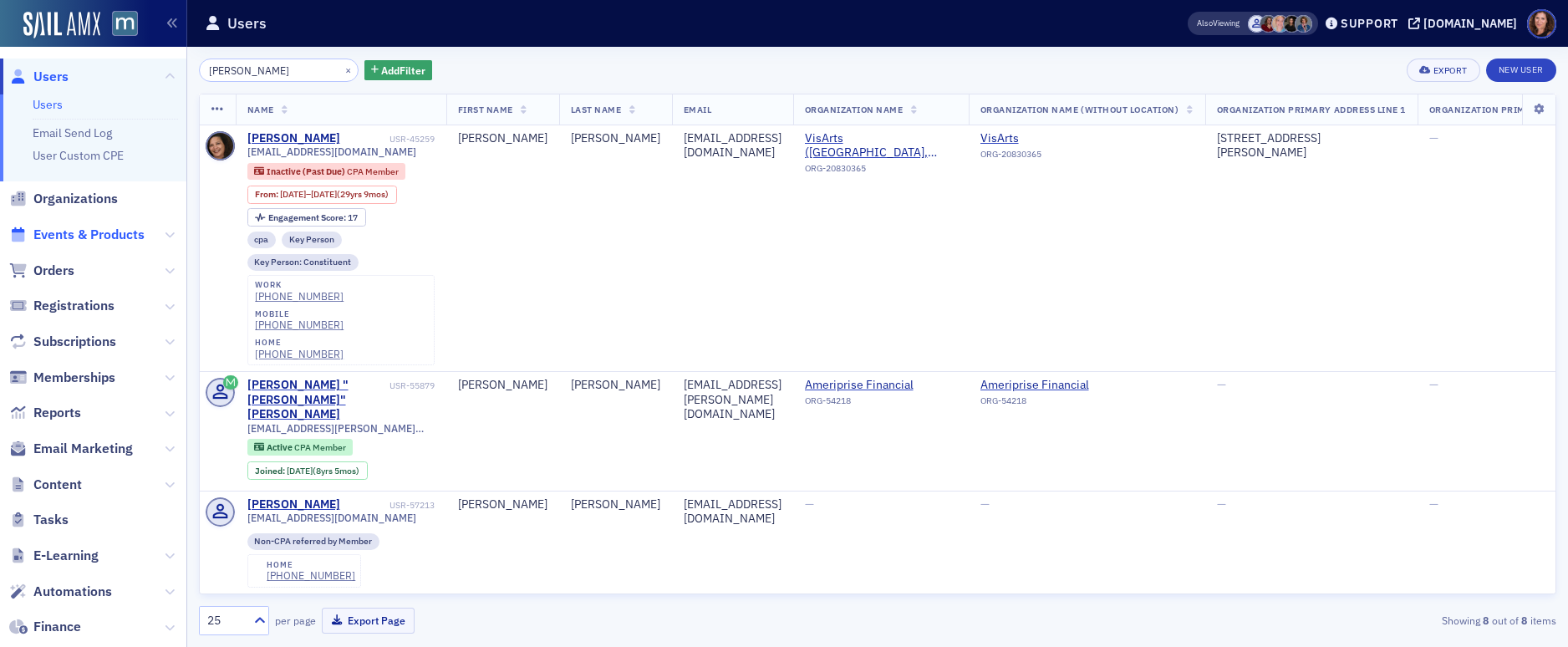 click on "Events & Products" 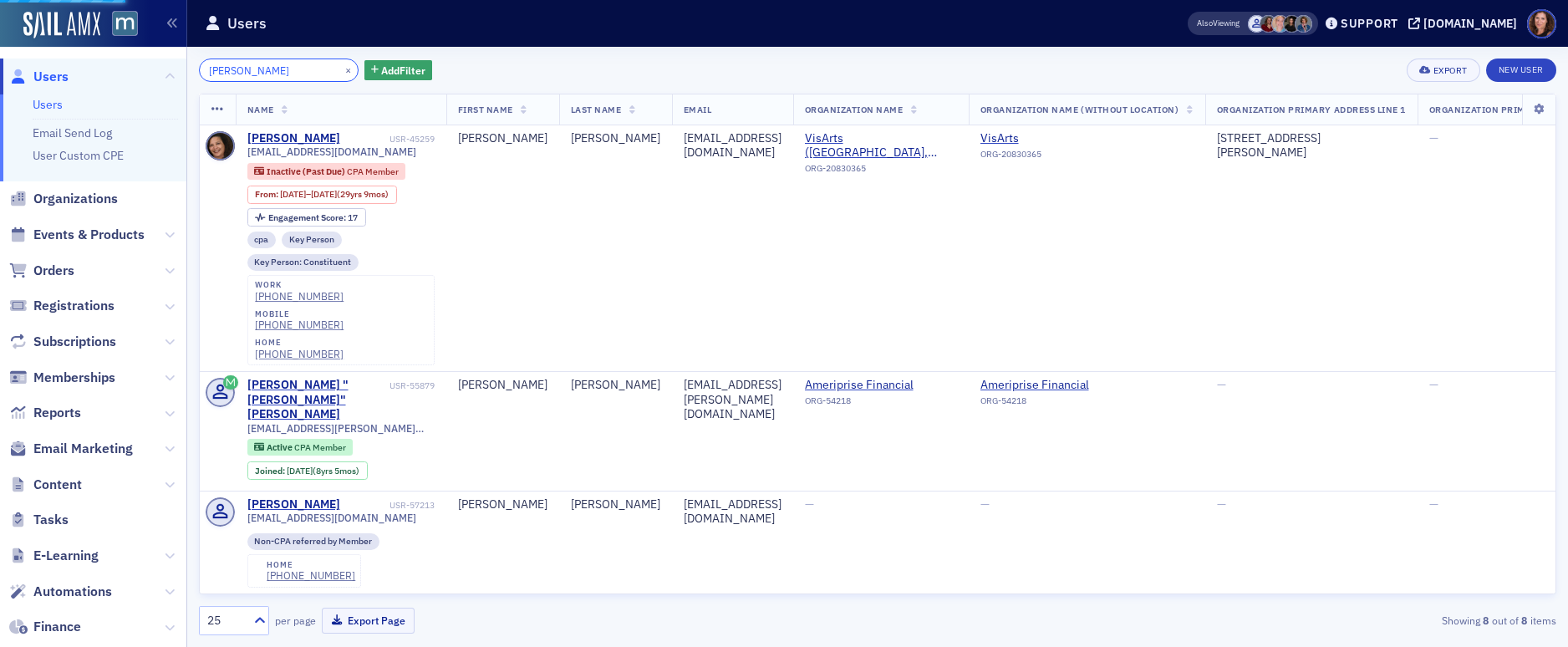 click on "carlson" 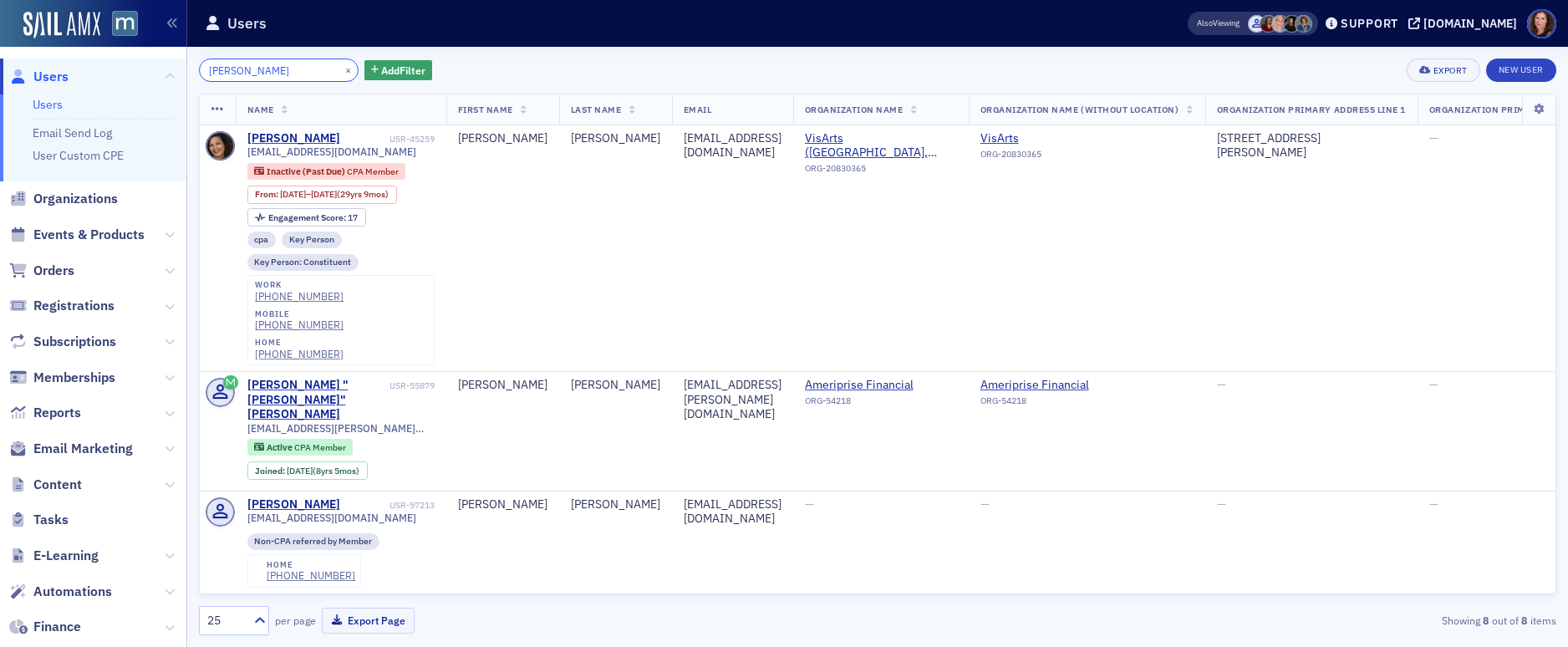 click on "carlson" 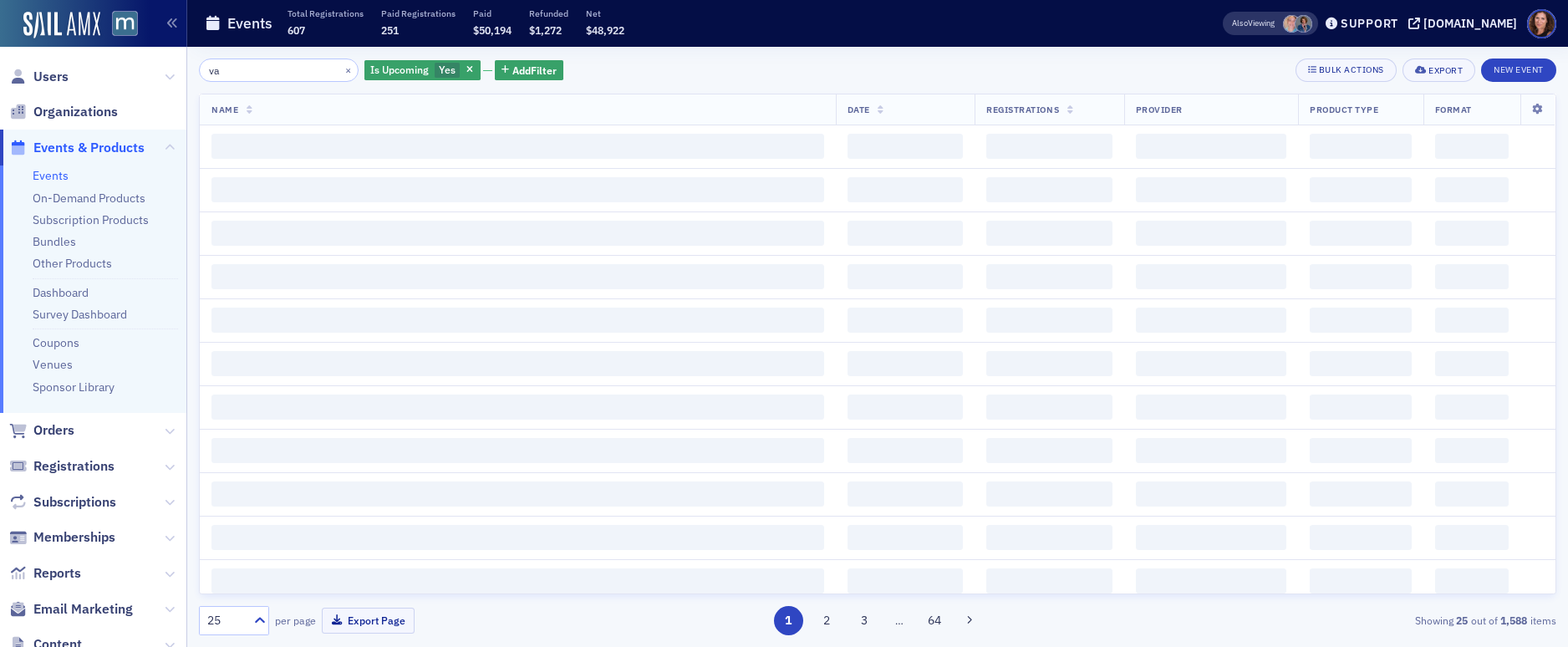 type on "v" 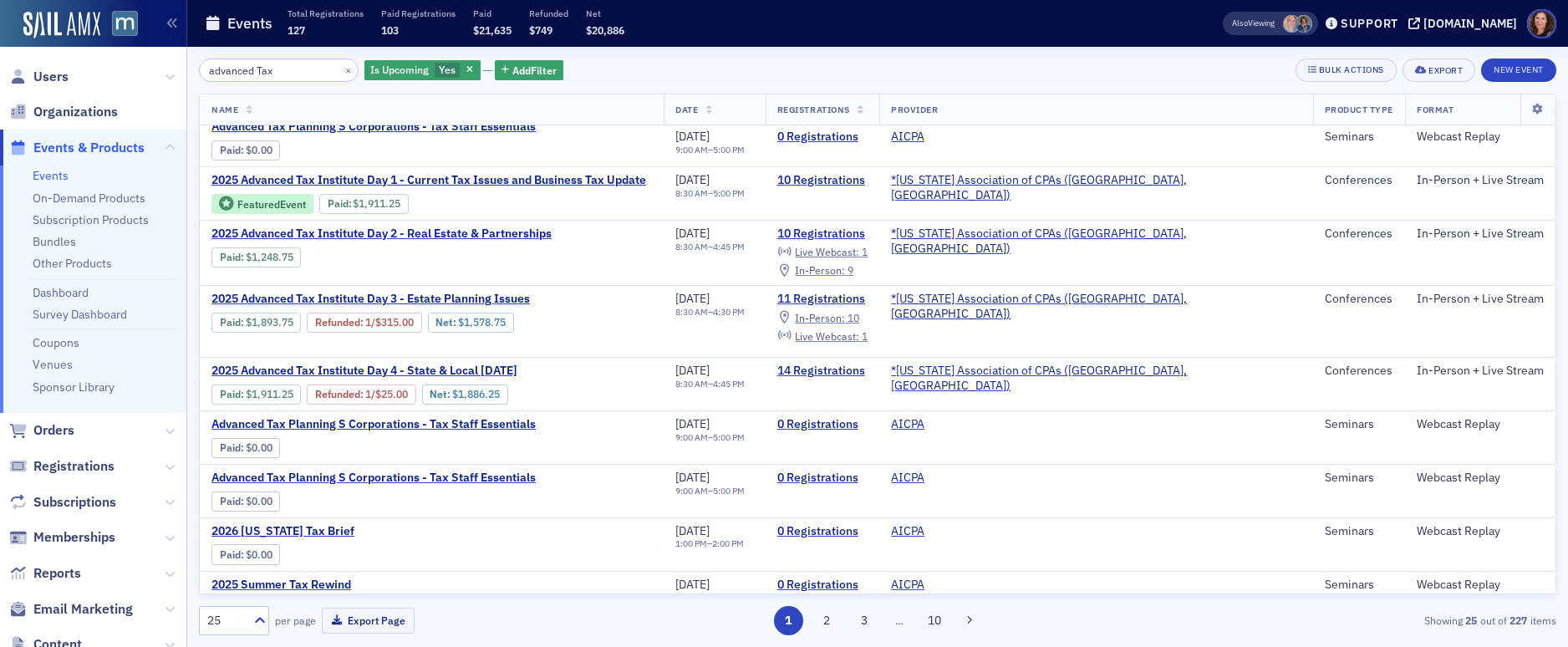 scroll, scrollTop: 175, scrollLeft: 0, axis: vertical 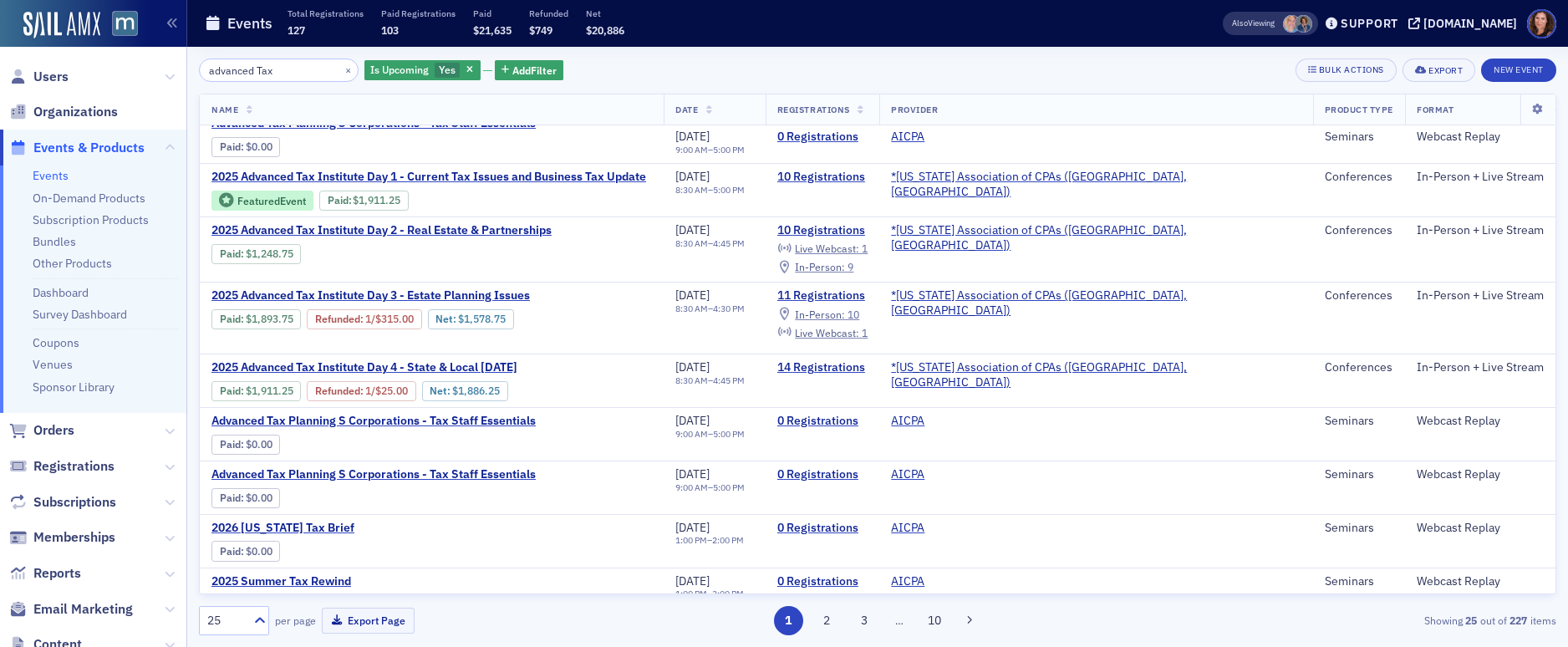 type on "advanced Tax" 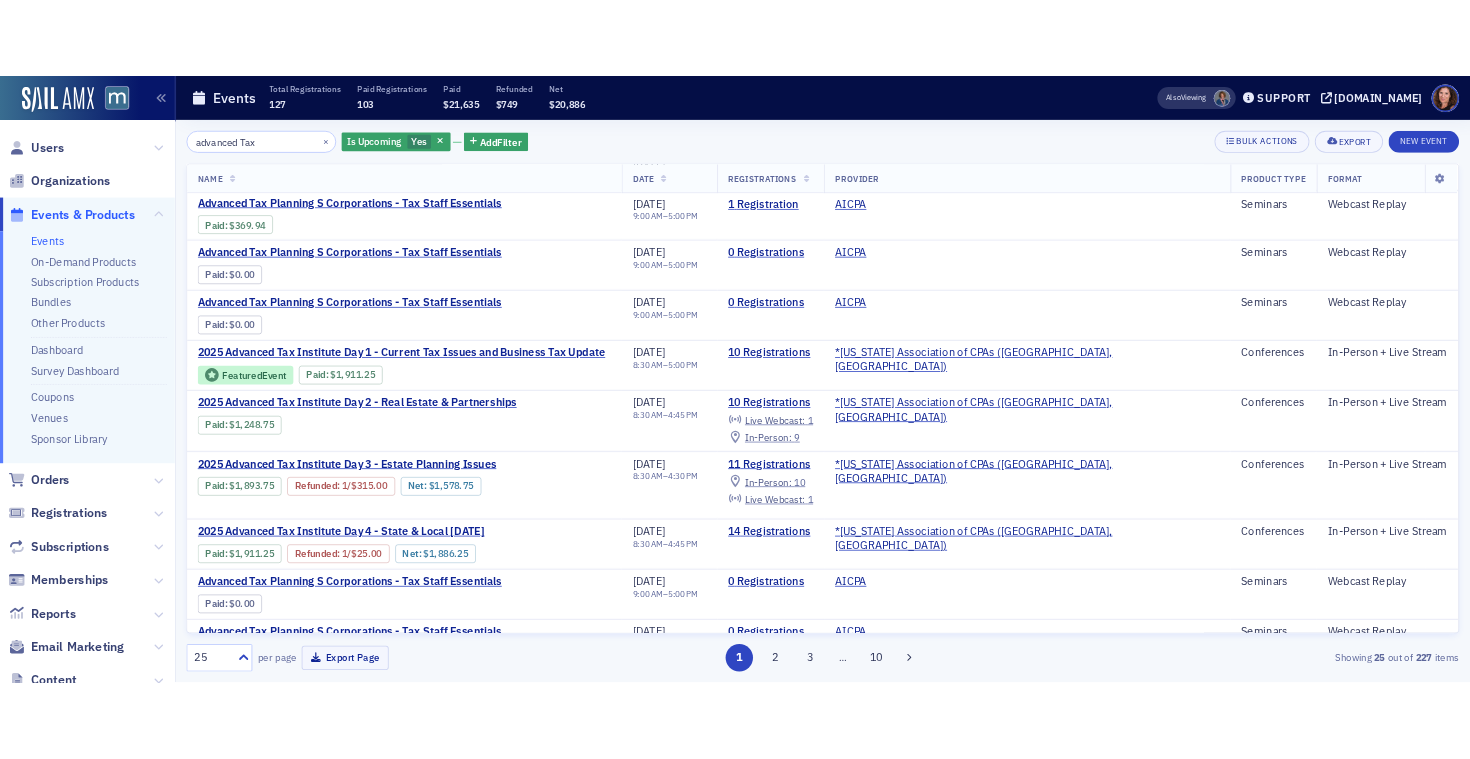 scroll, scrollTop: 56, scrollLeft: 0, axis: vertical 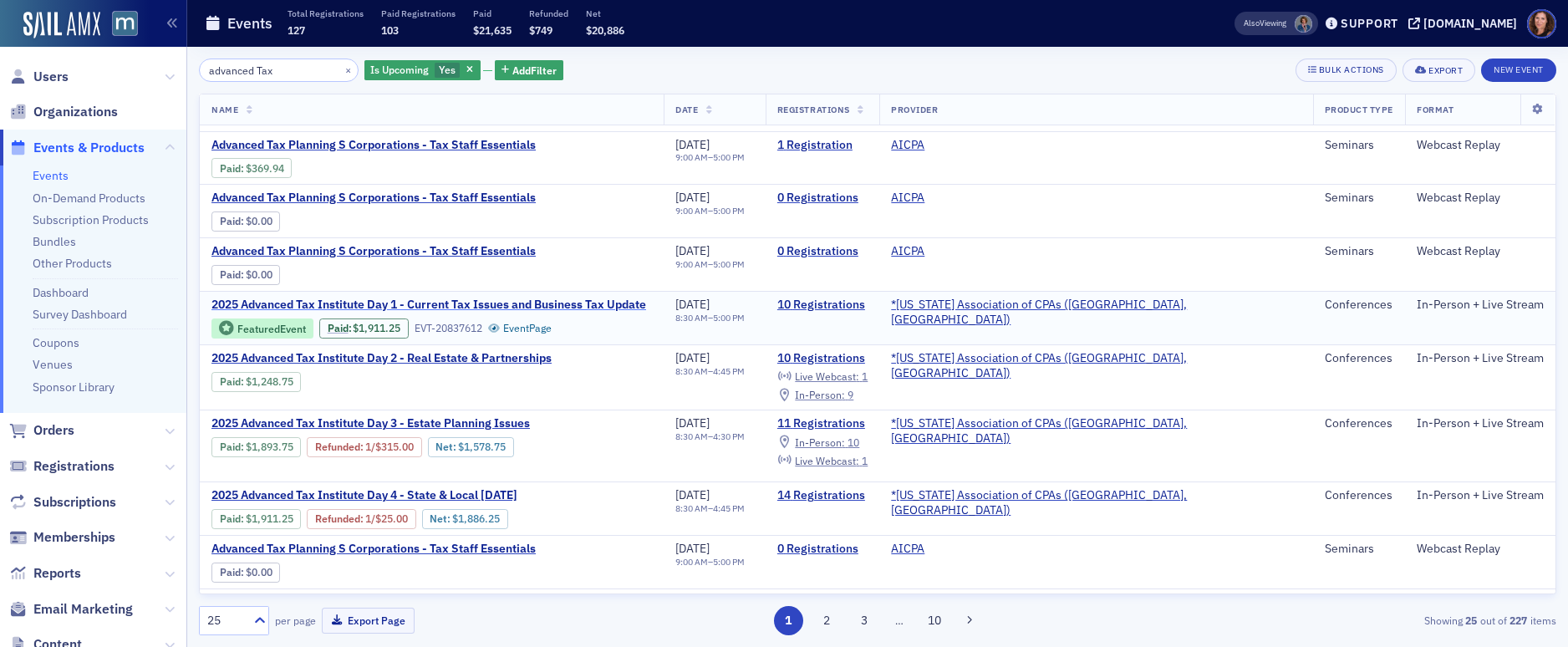 click on "2025 Advanced Tax Institute Day 1 - Current Tax Issues and Business Tax Update" 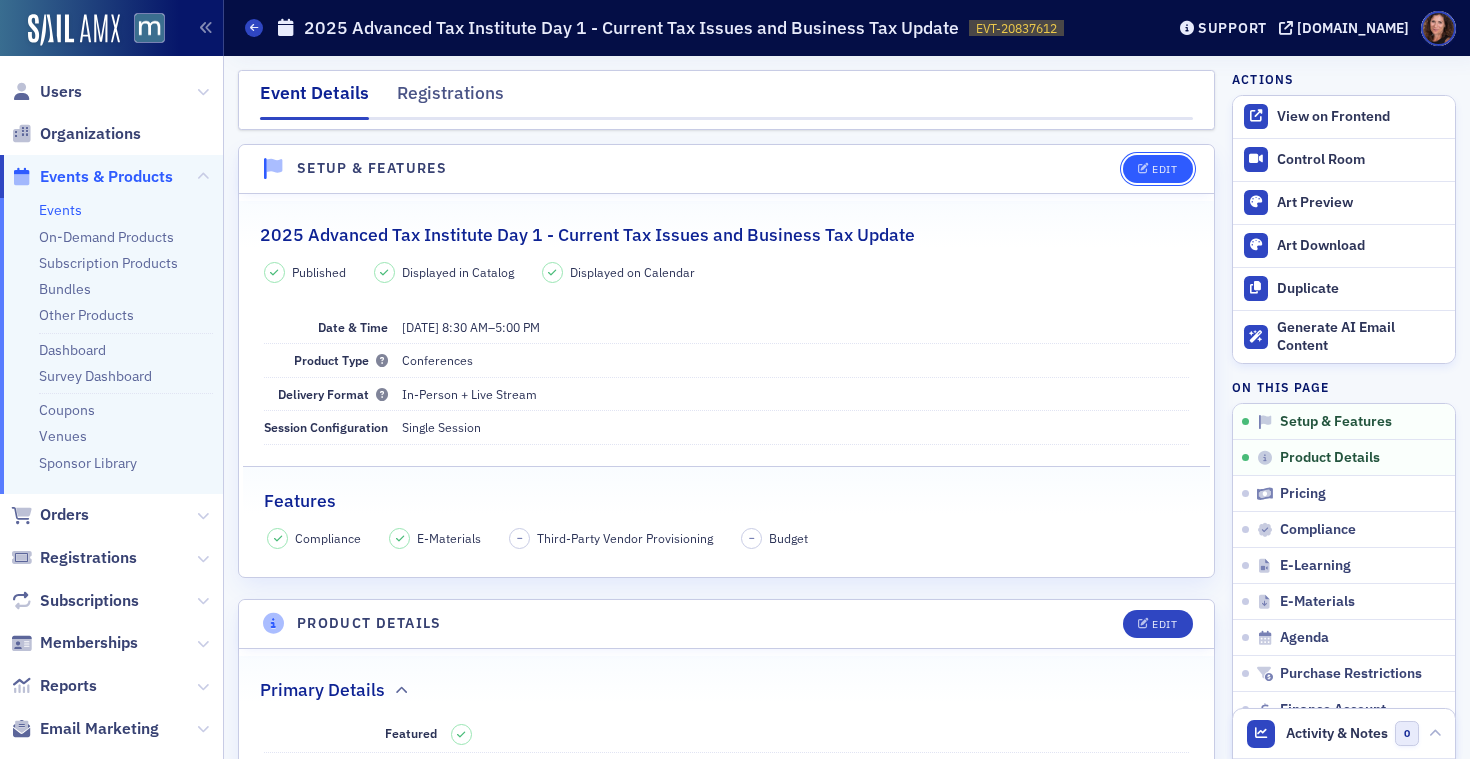 click on "Edit" 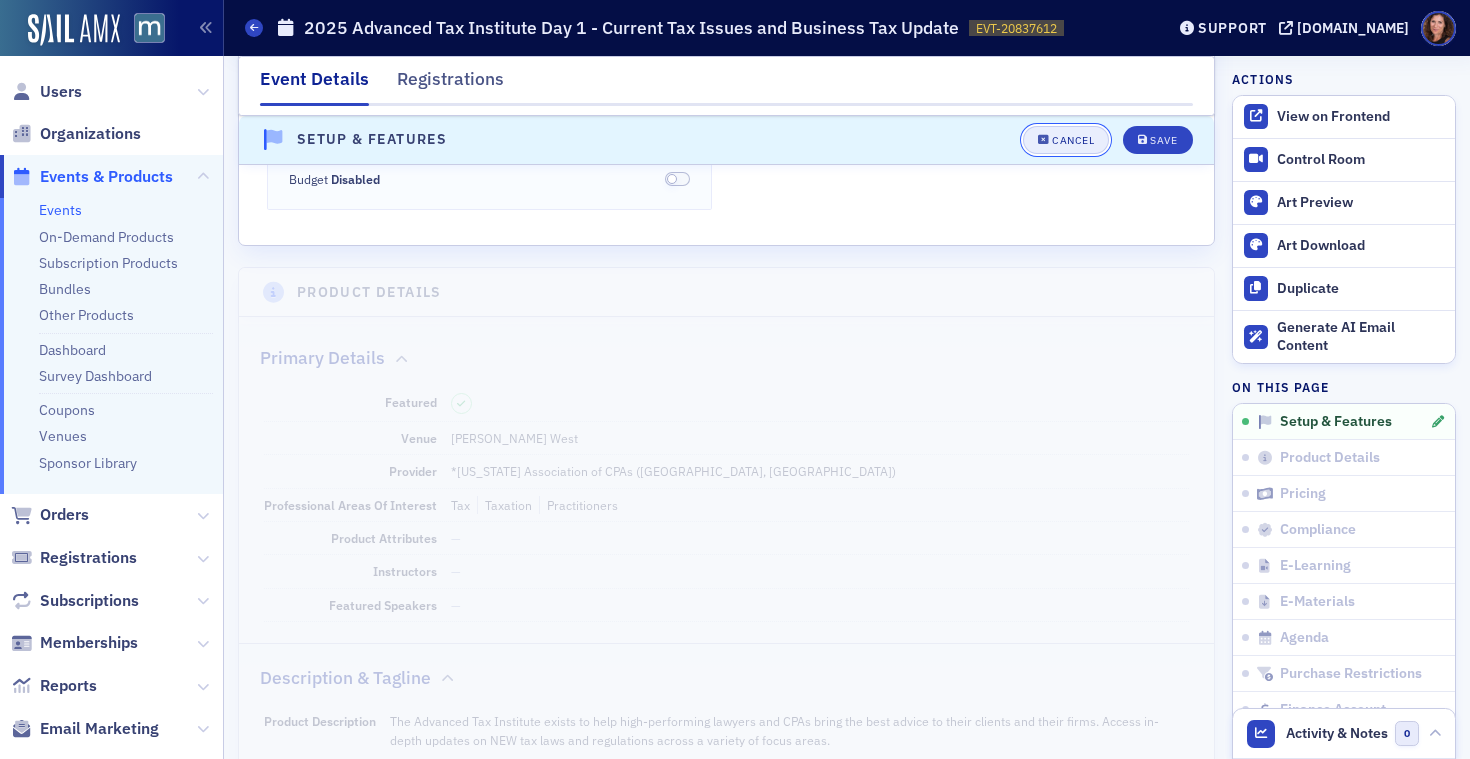 click on "Cancel" 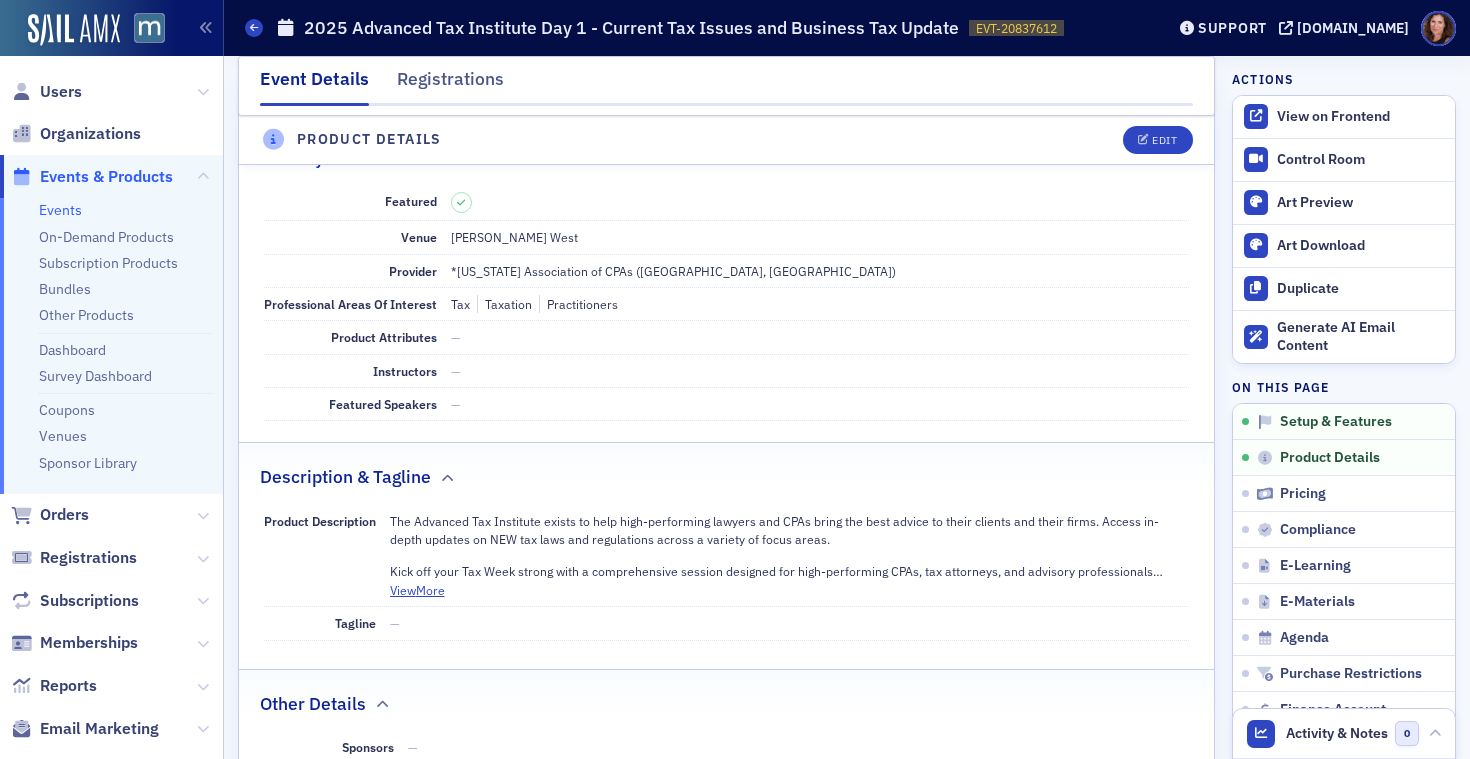 scroll, scrollTop: 535, scrollLeft: 0, axis: vertical 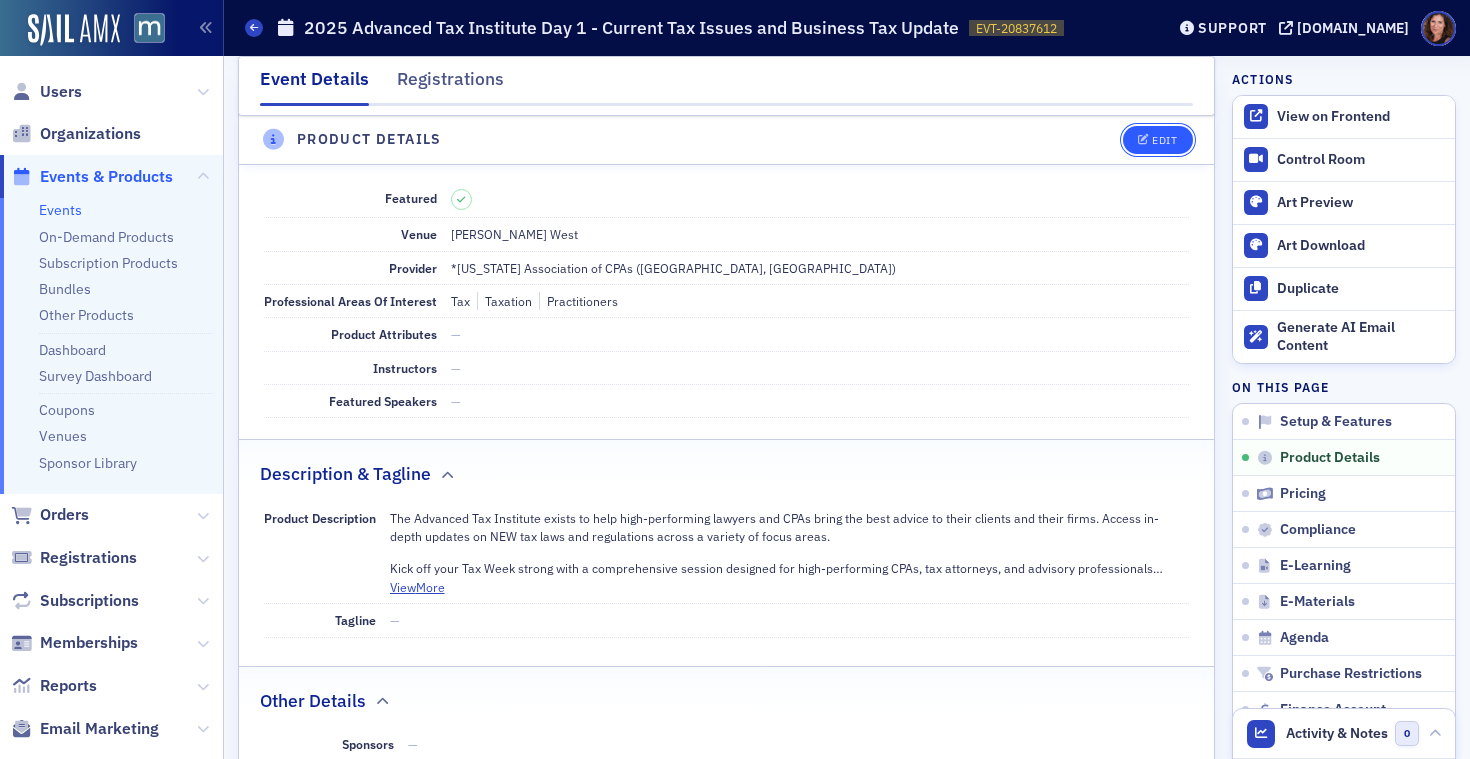 click on "Edit" 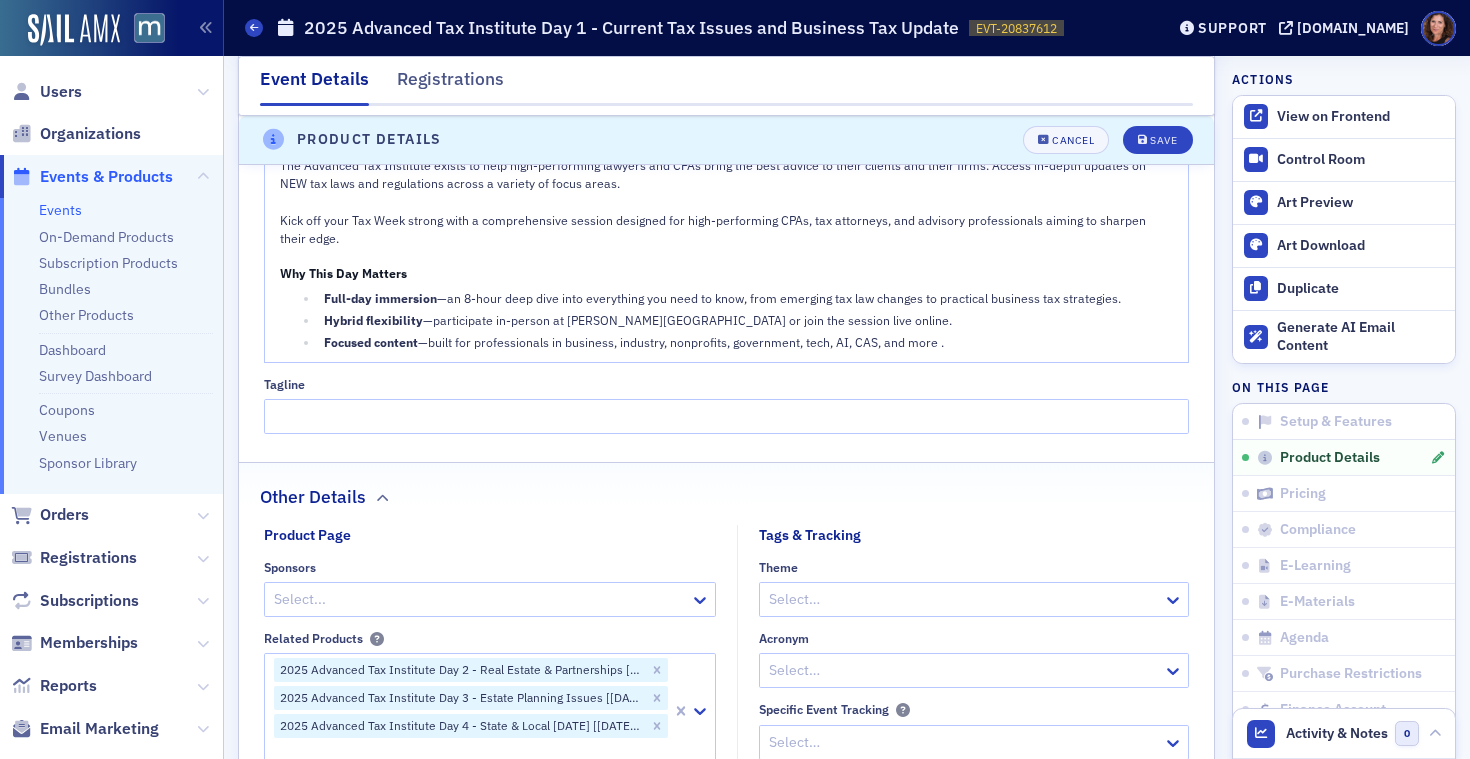 scroll, scrollTop: 1206, scrollLeft: 0, axis: vertical 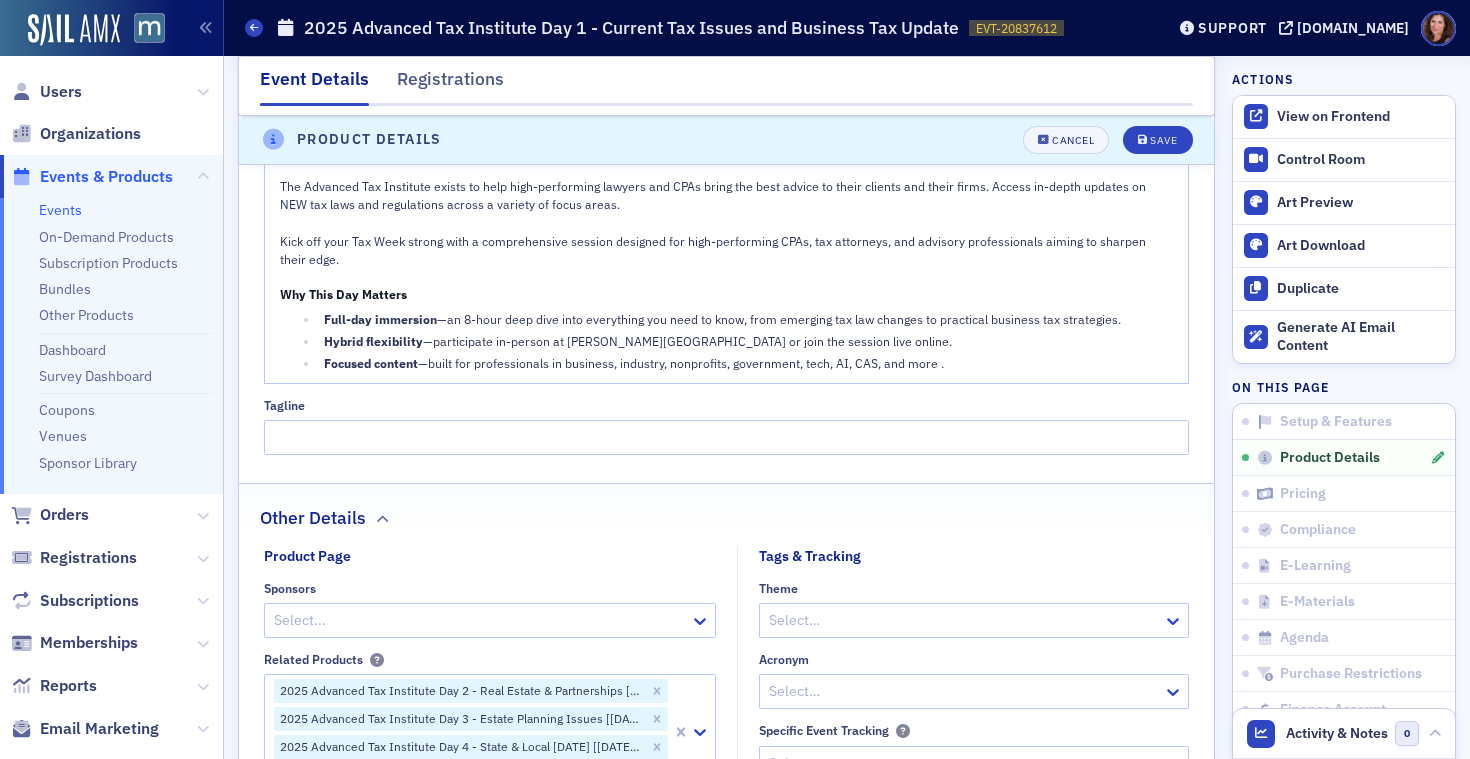 click on "Focused content —built for professionals in business, industry, nonprofits, government, tech, AI, CAS, and more ." 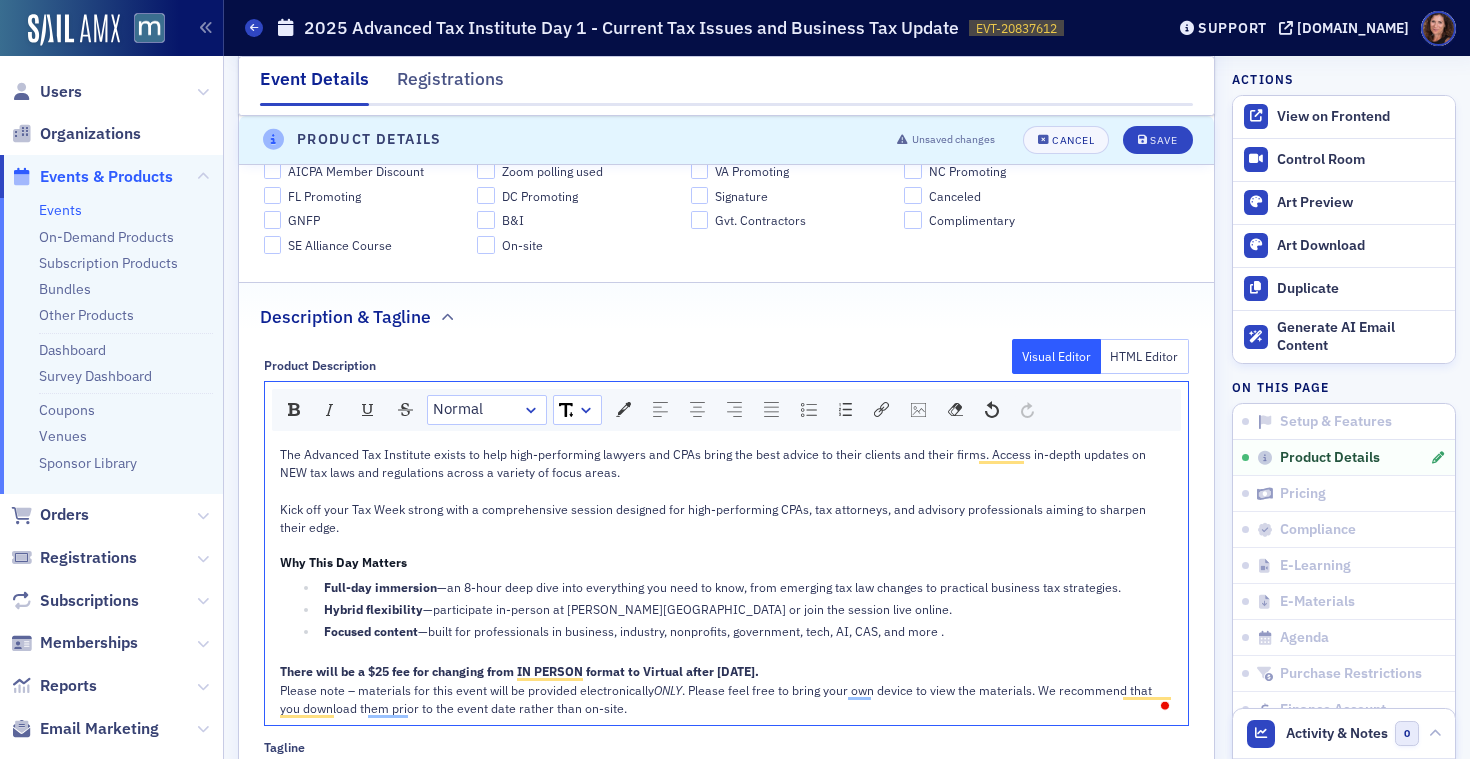 scroll, scrollTop: 921, scrollLeft: 0, axis: vertical 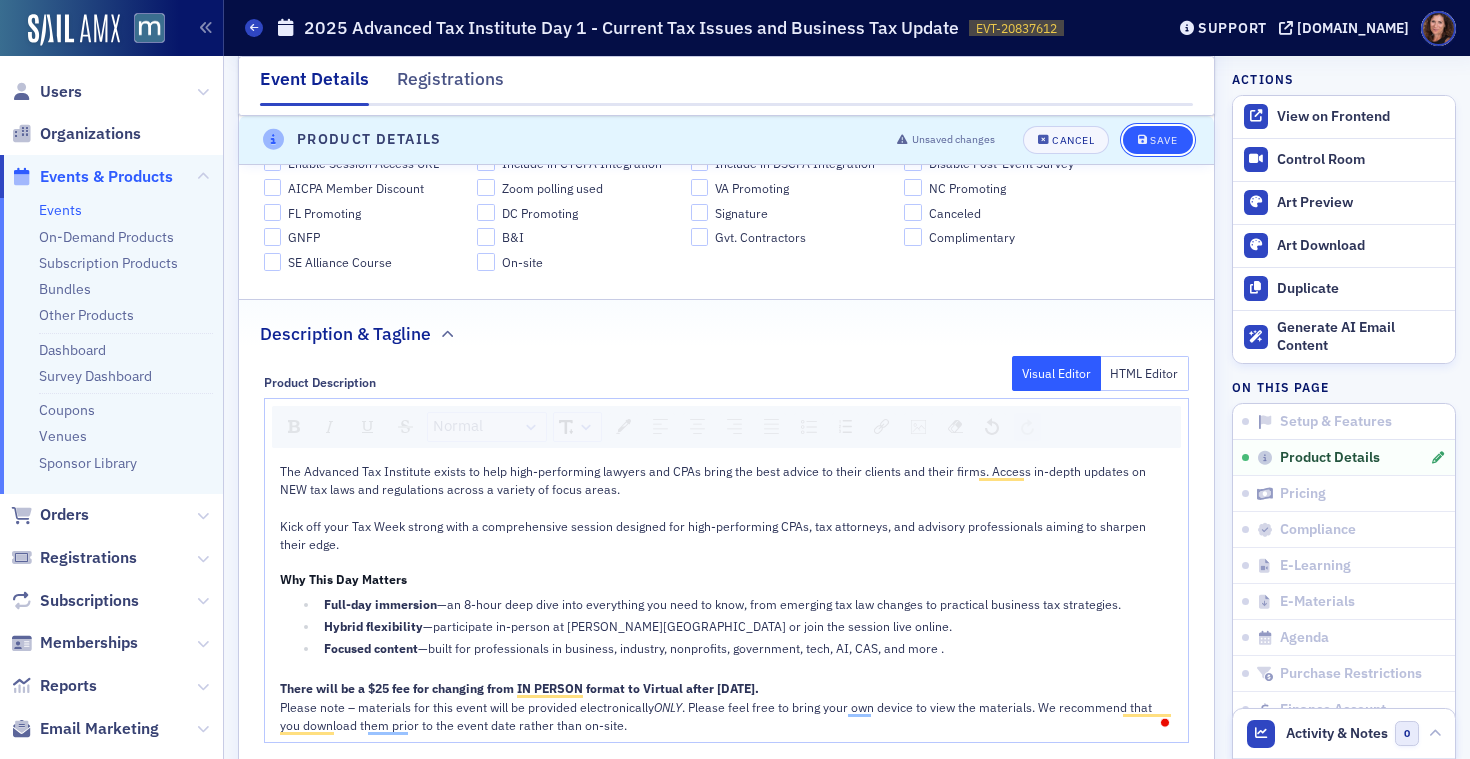 click on "Save" 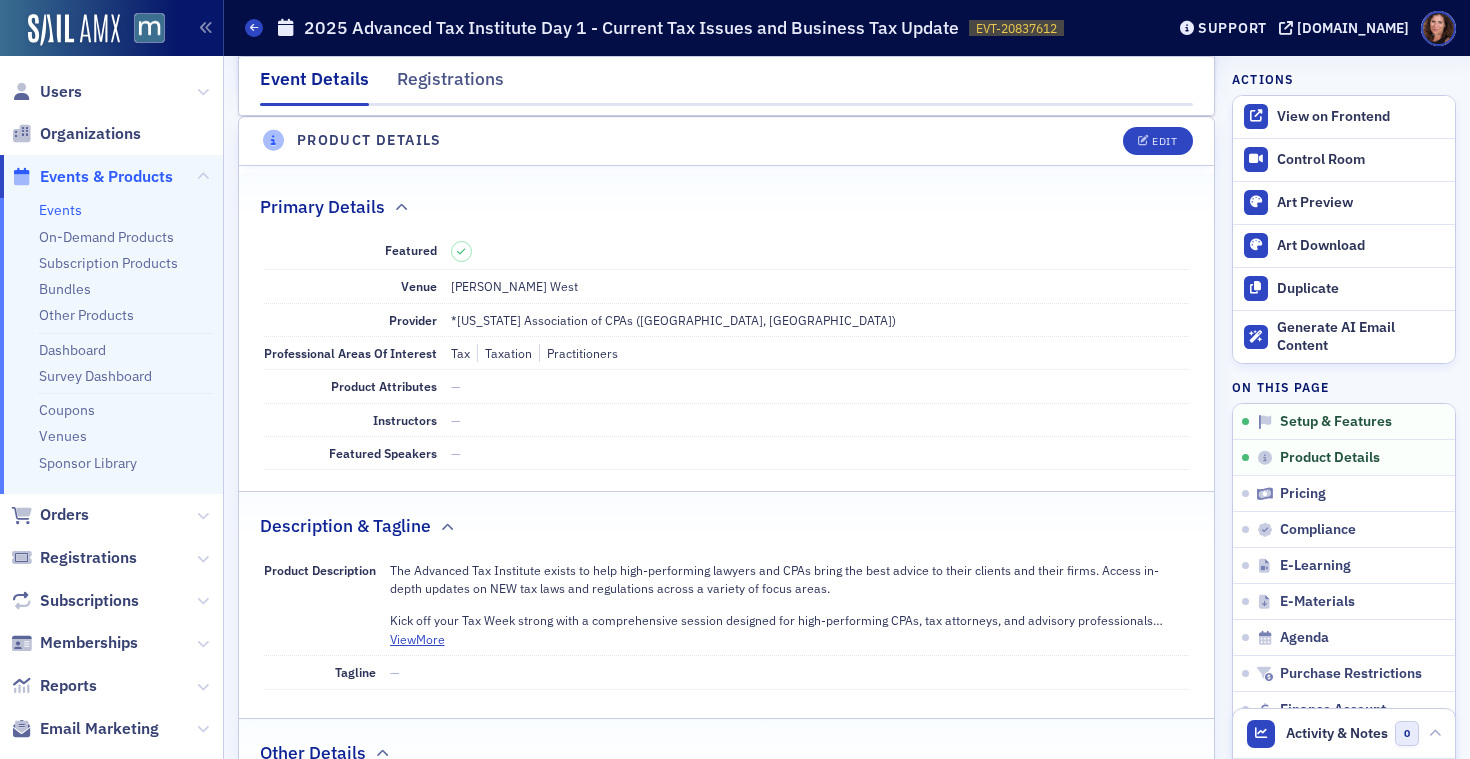scroll, scrollTop: 483, scrollLeft: 0, axis: vertical 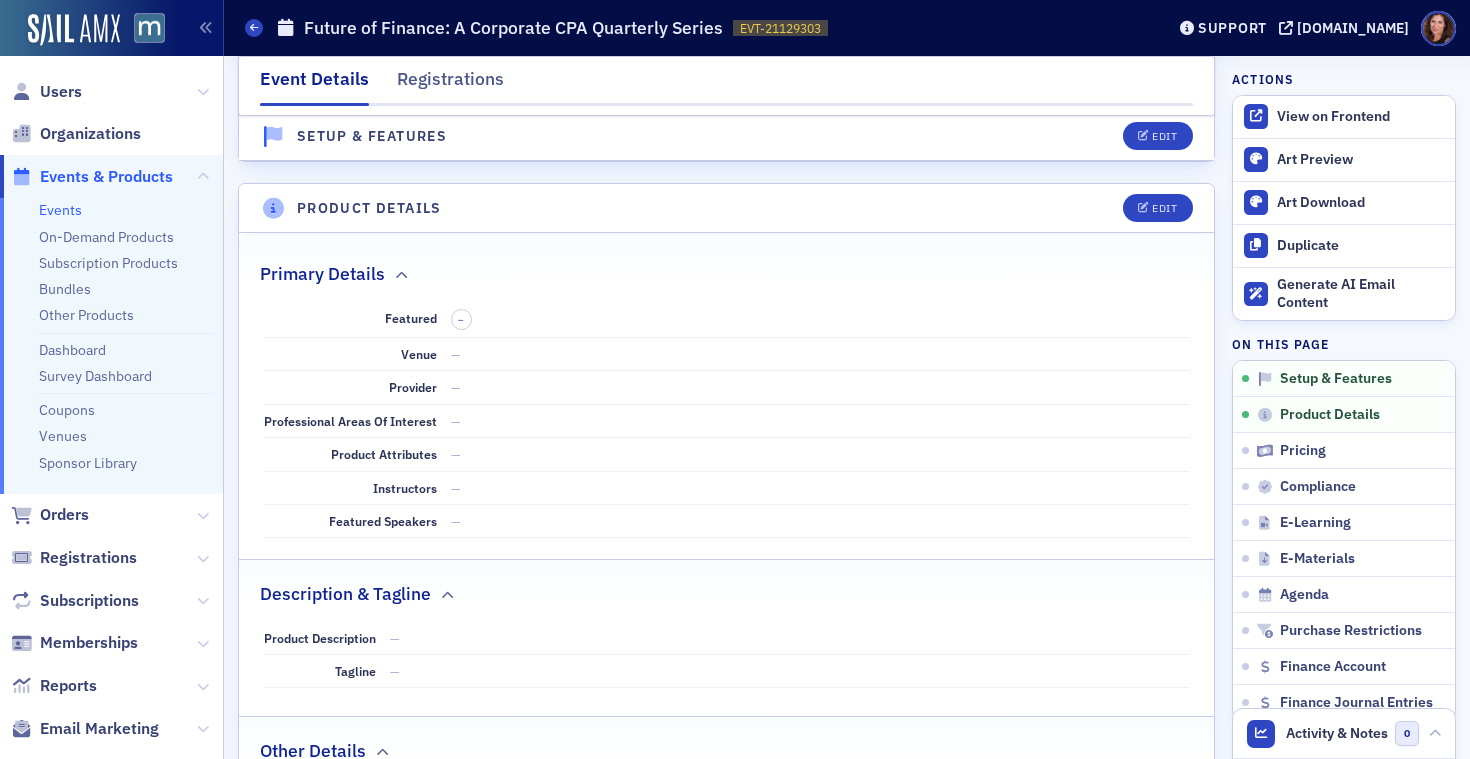 click on "Events" 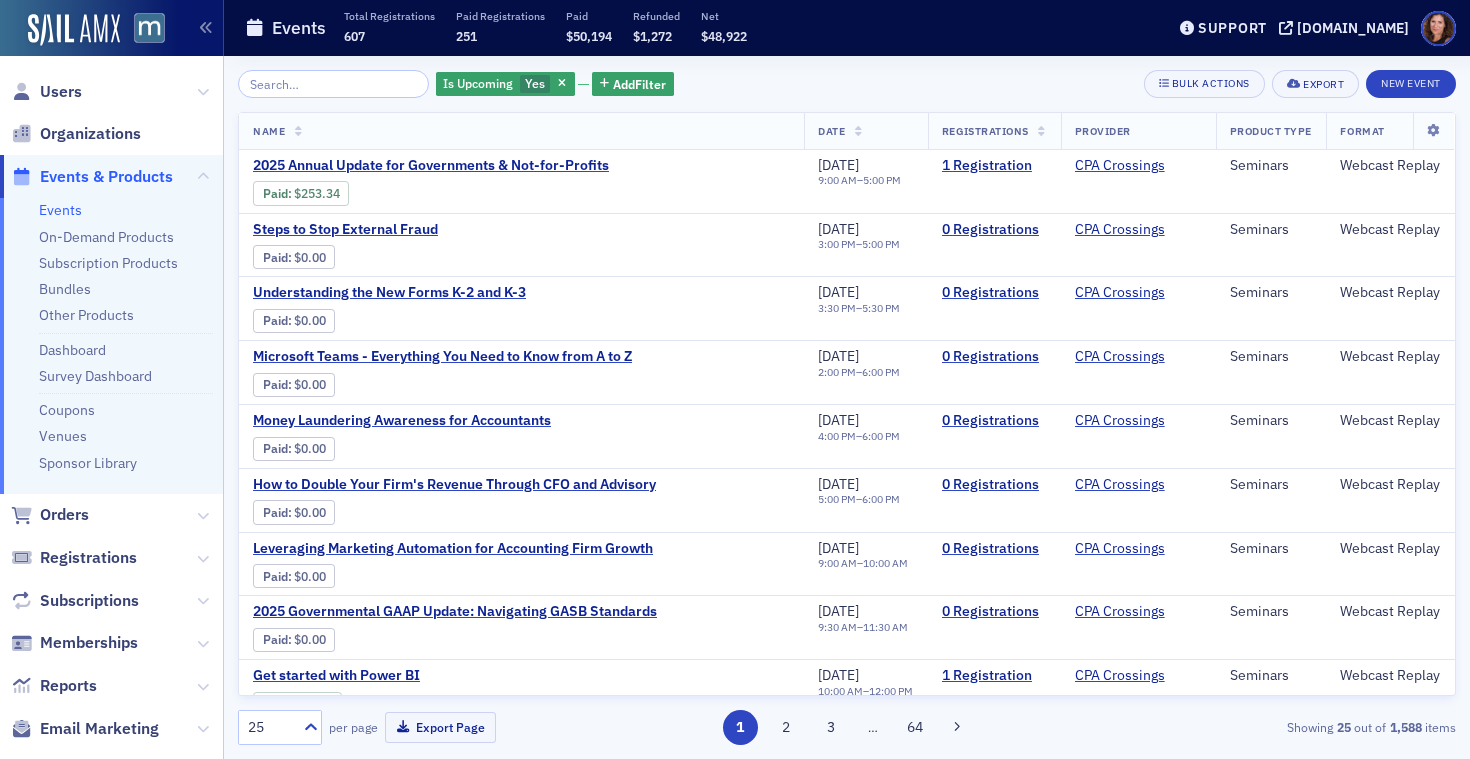 scroll, scrollTop: 0, scrollLeft: 0, axis: both 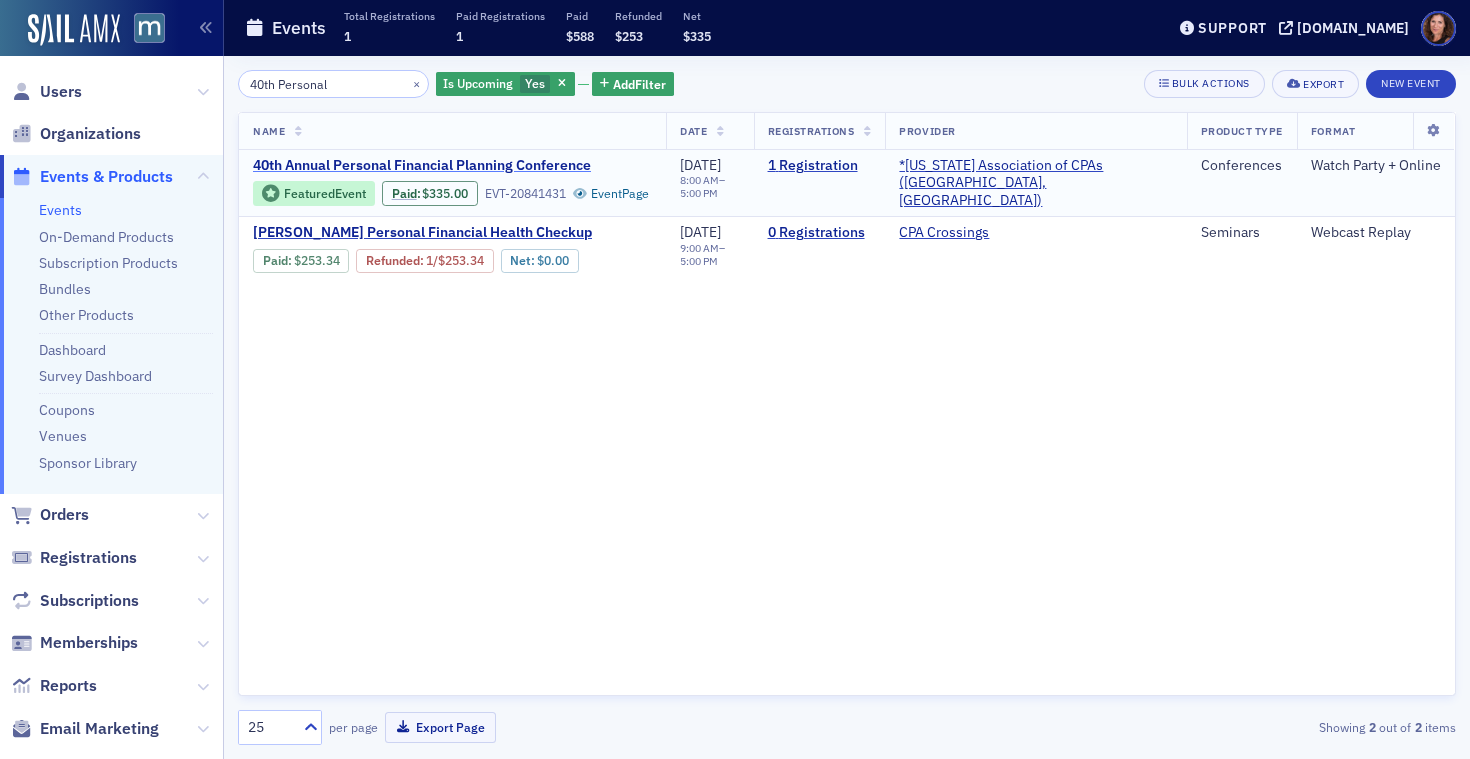 type on "40th Personal" 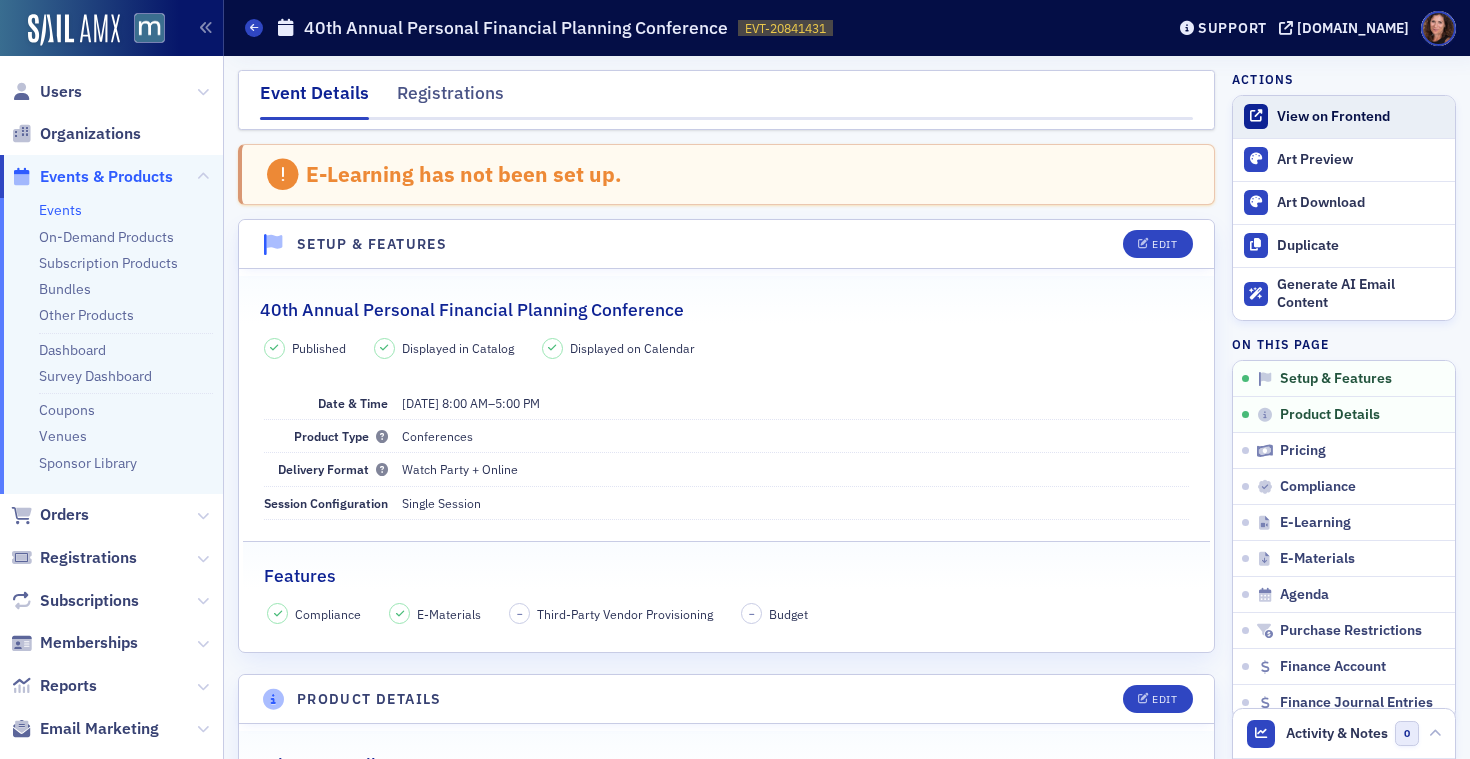 click on "View on Frontend" 